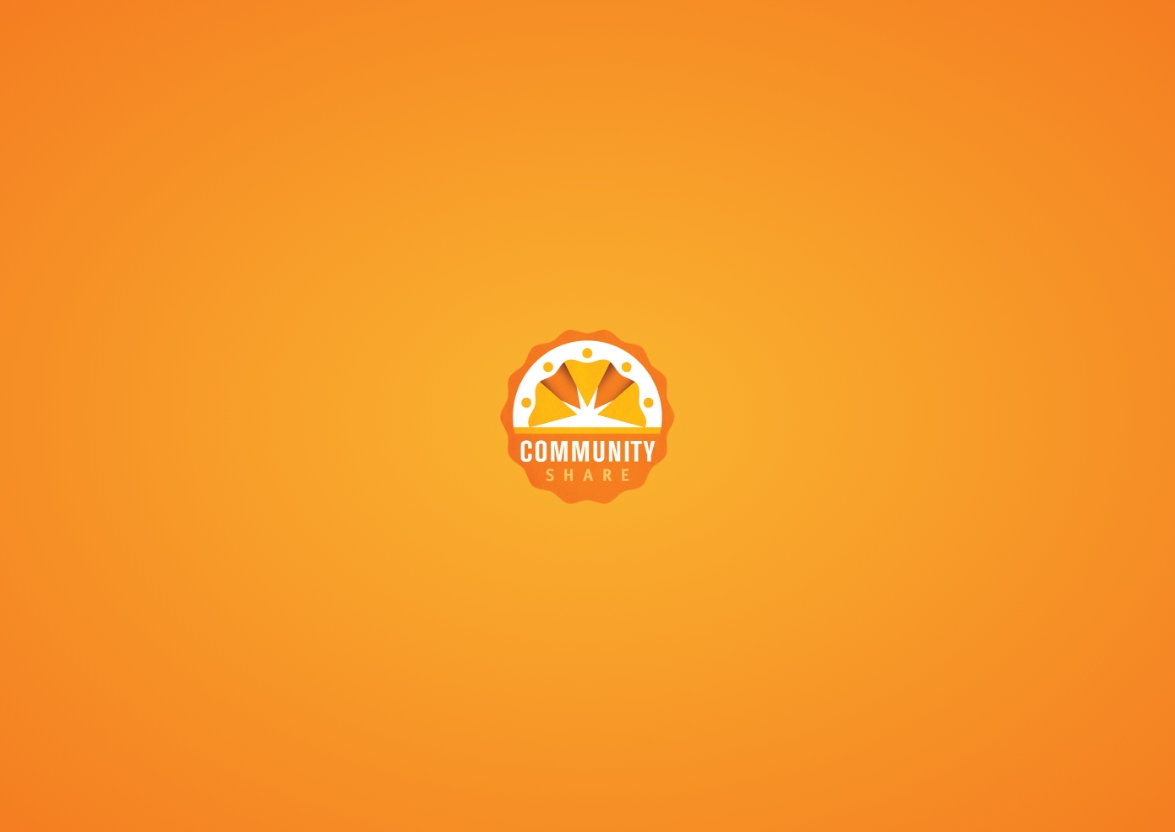 scroll, scrollTop: 0, scrollLeft: 0, axis: both 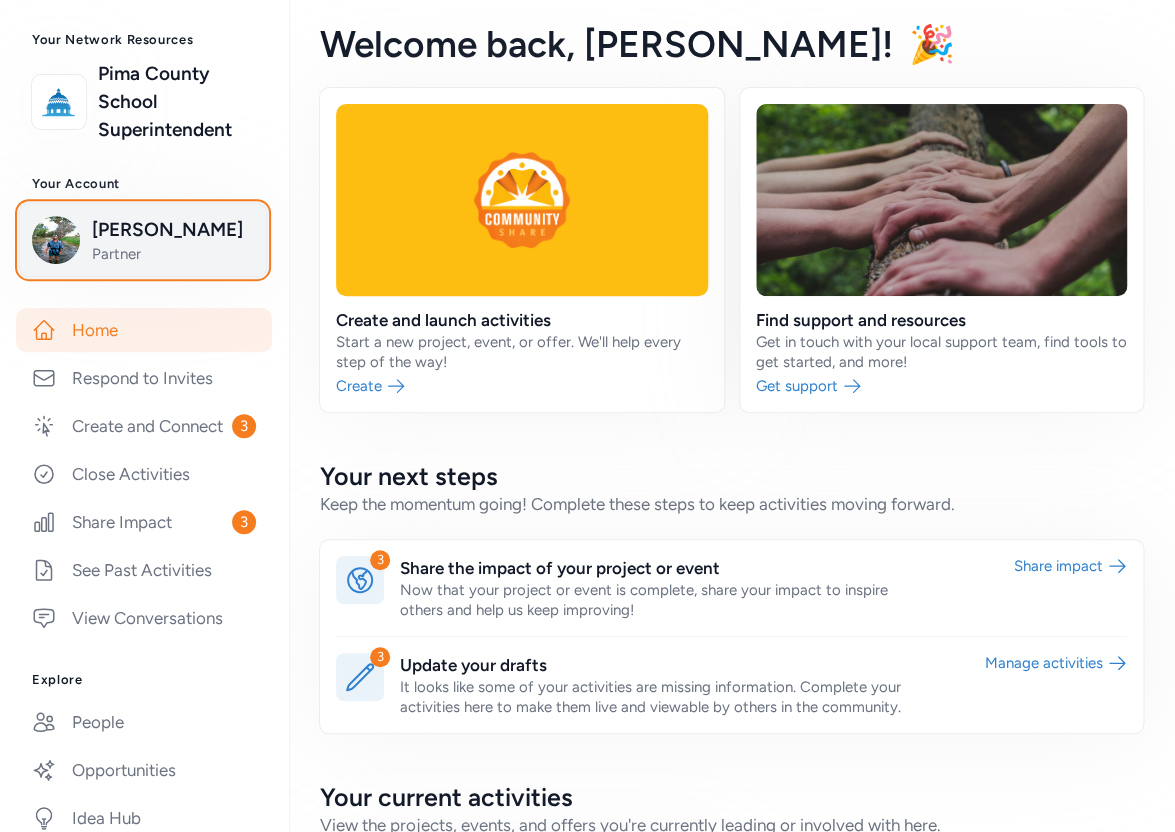 click on "[PERSON_NAME]" at bounding box center (173, 230) 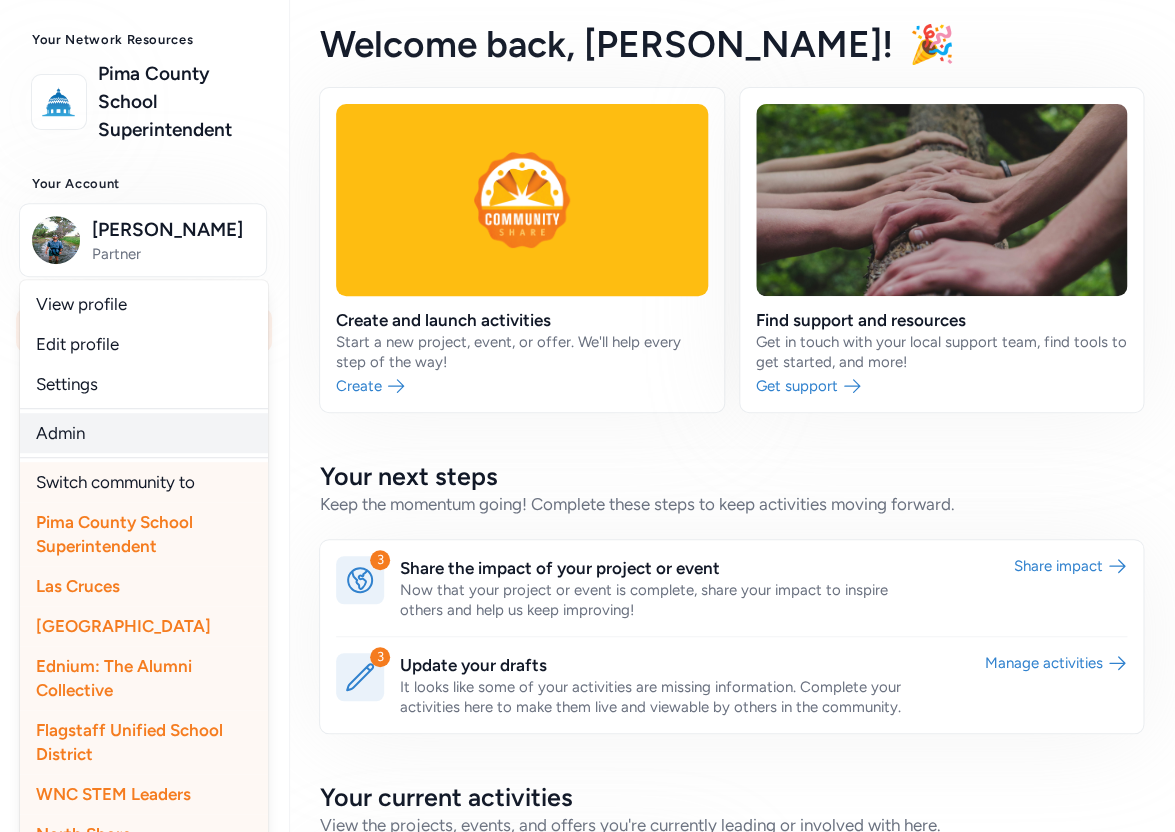 click on "Admin" at bounding box center [144, 433] 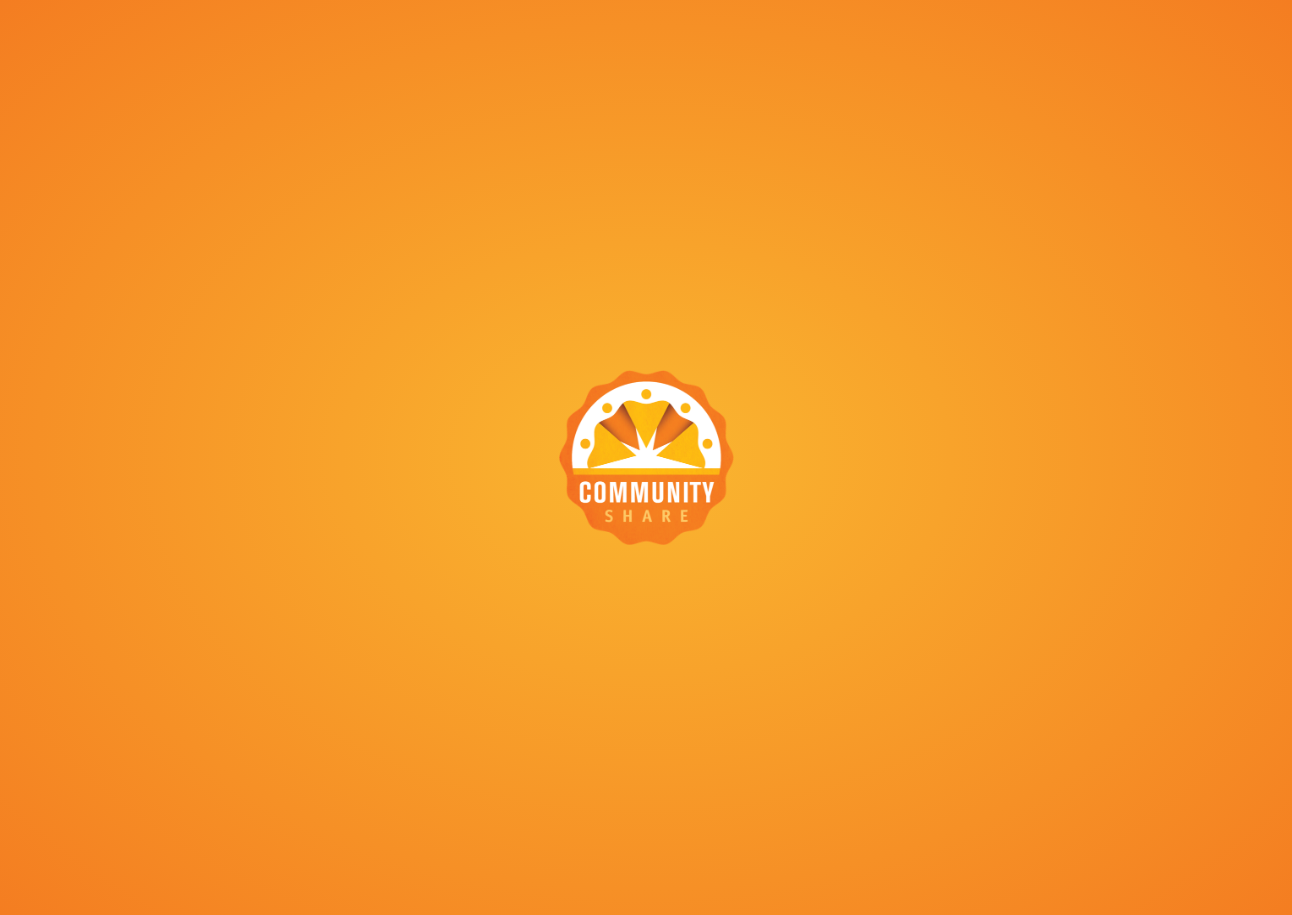 scroll, scrollTop: 0, scrollLeft: 0, axis: both 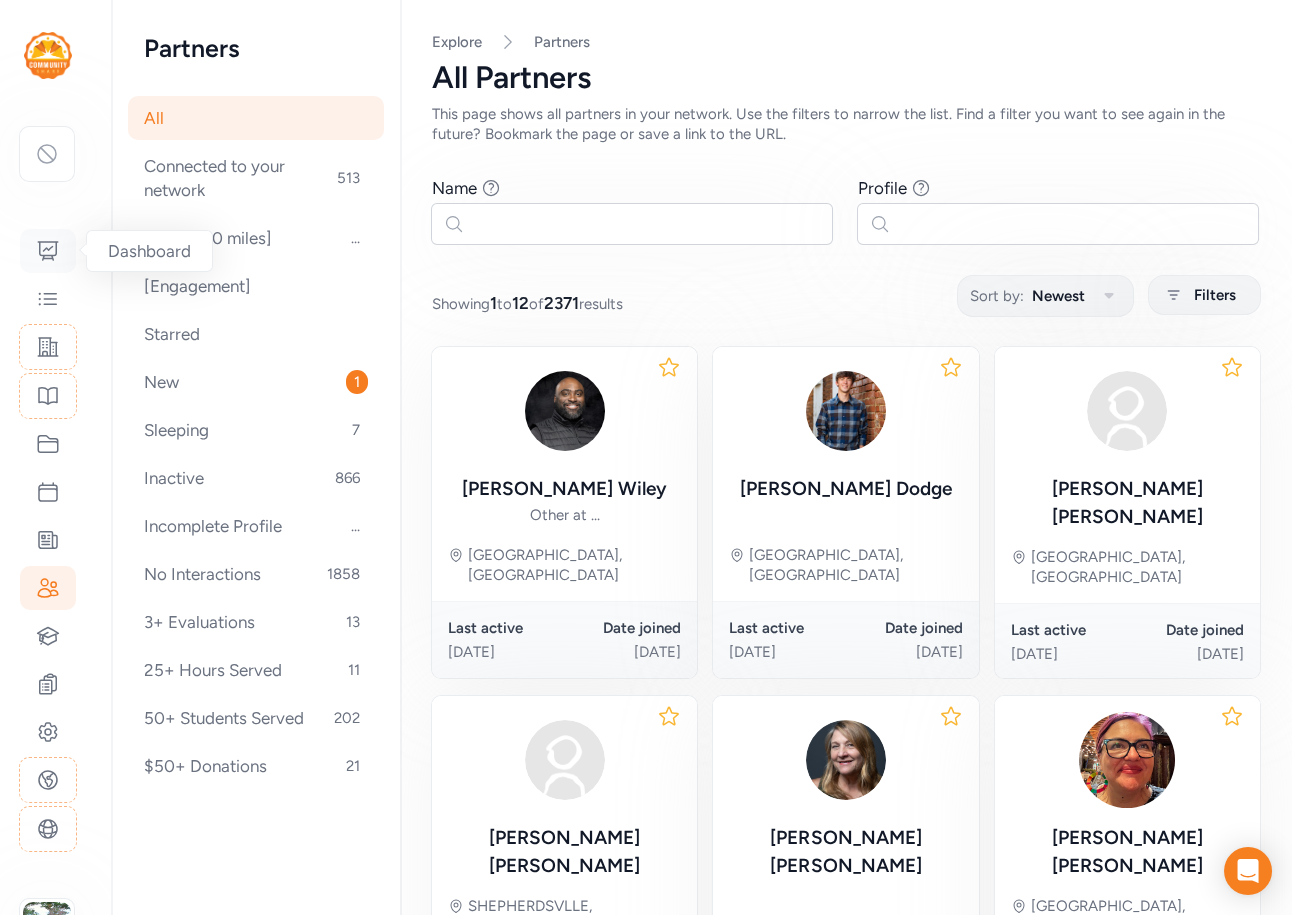 click 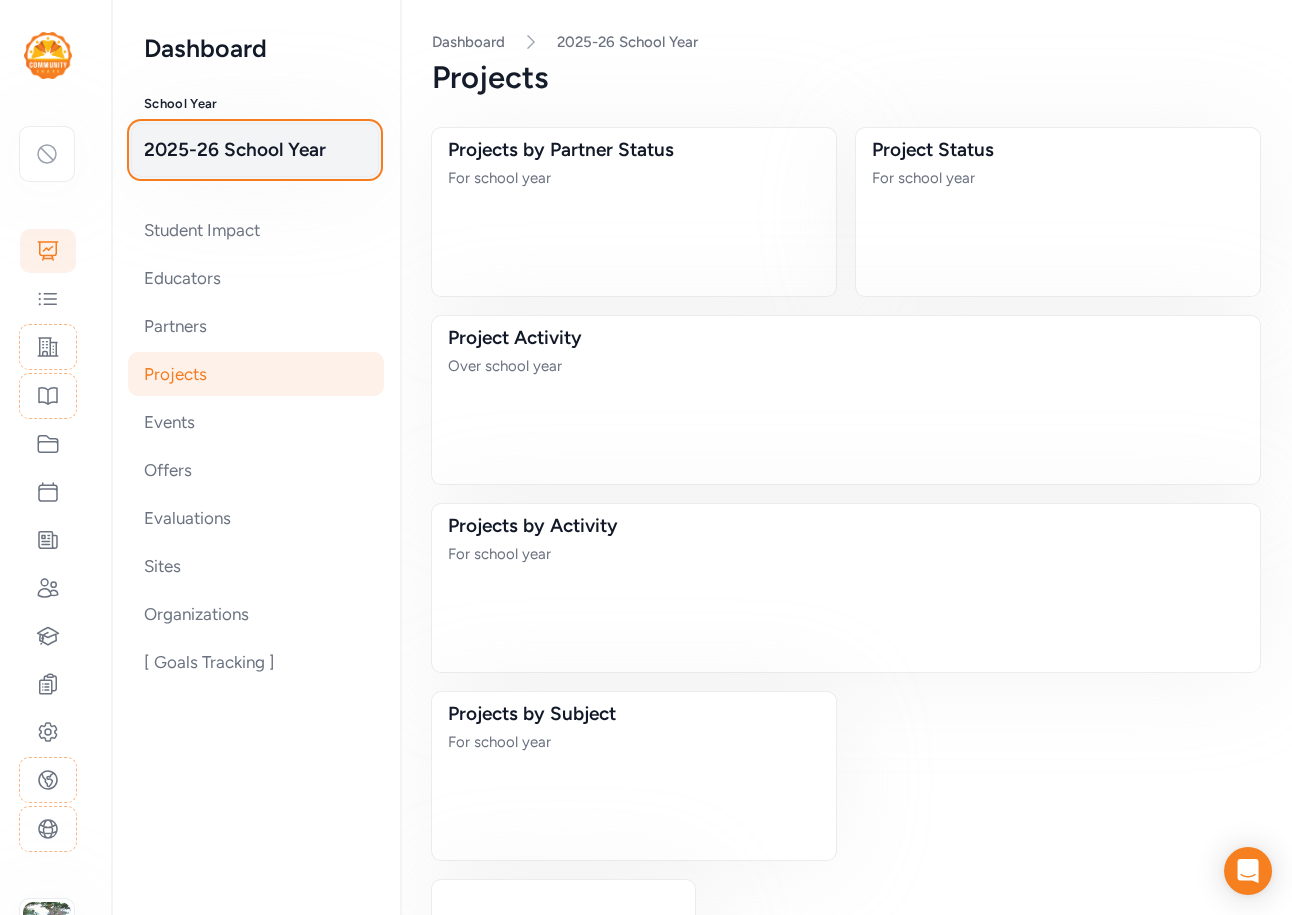 click on "2025-26 School Year" at bounding box center (255, 150) 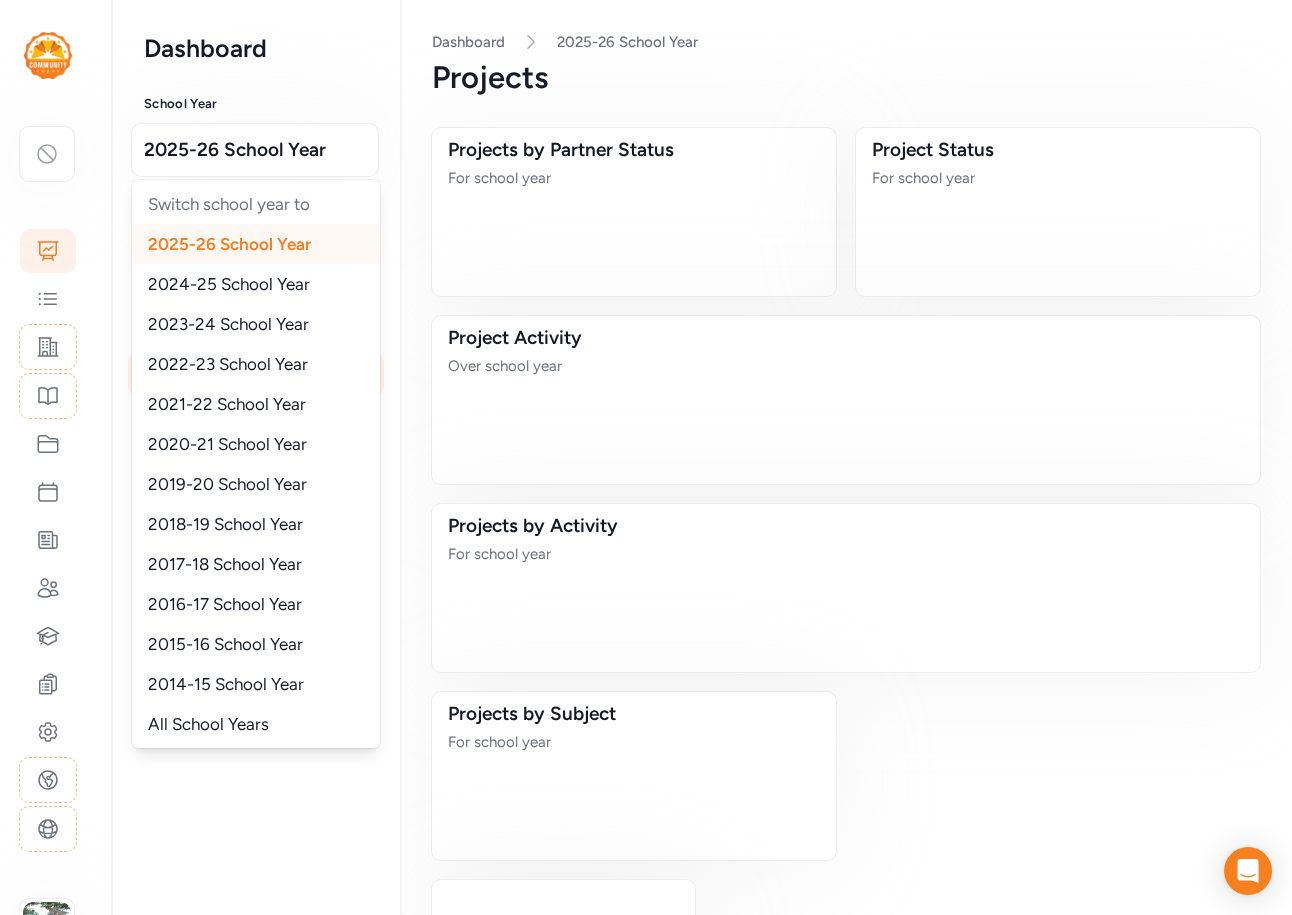 click on "2024-25 School Year" at bounding box center (256, 284) 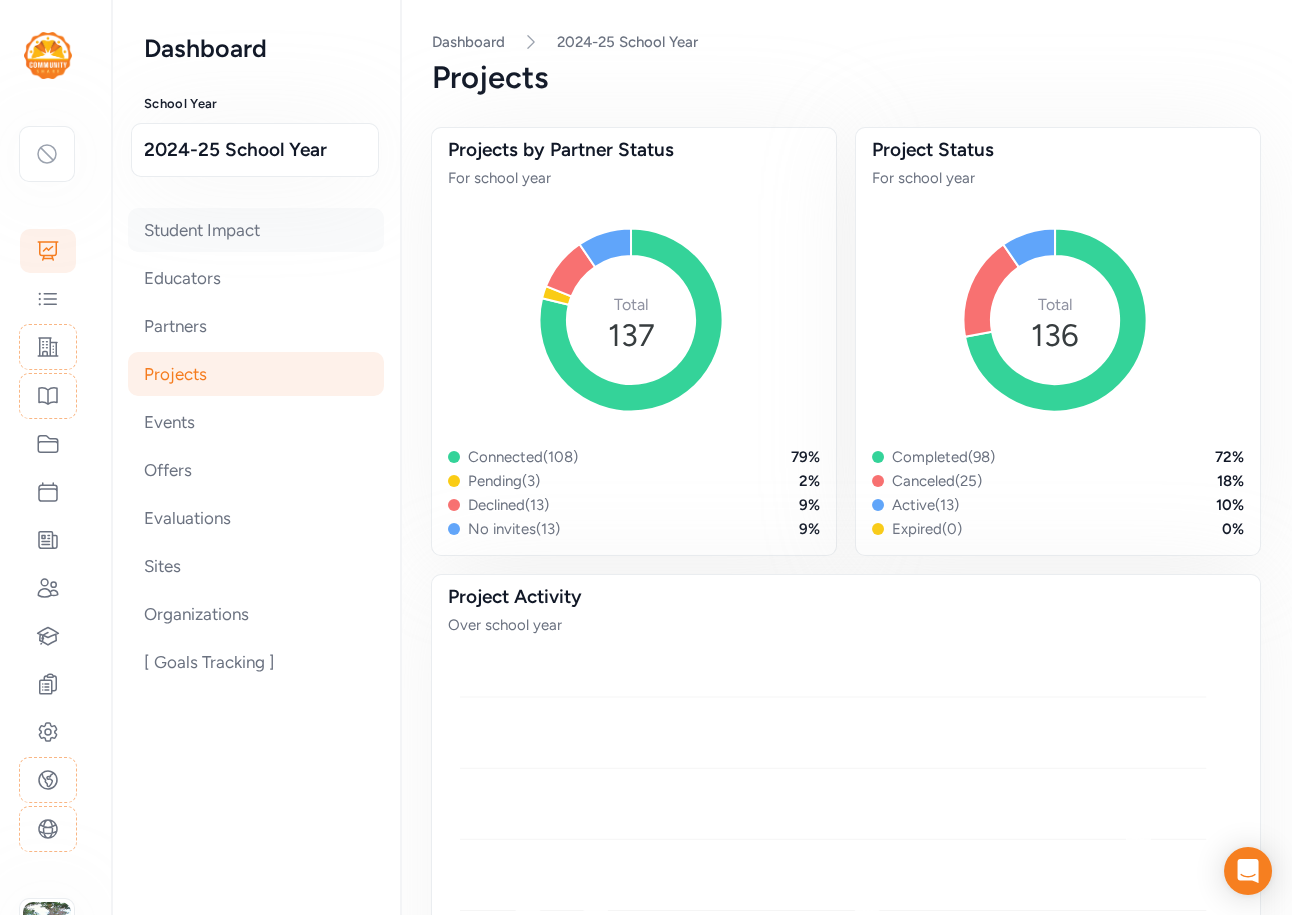 click on "Student Impact" at bounding box center [256, 230] 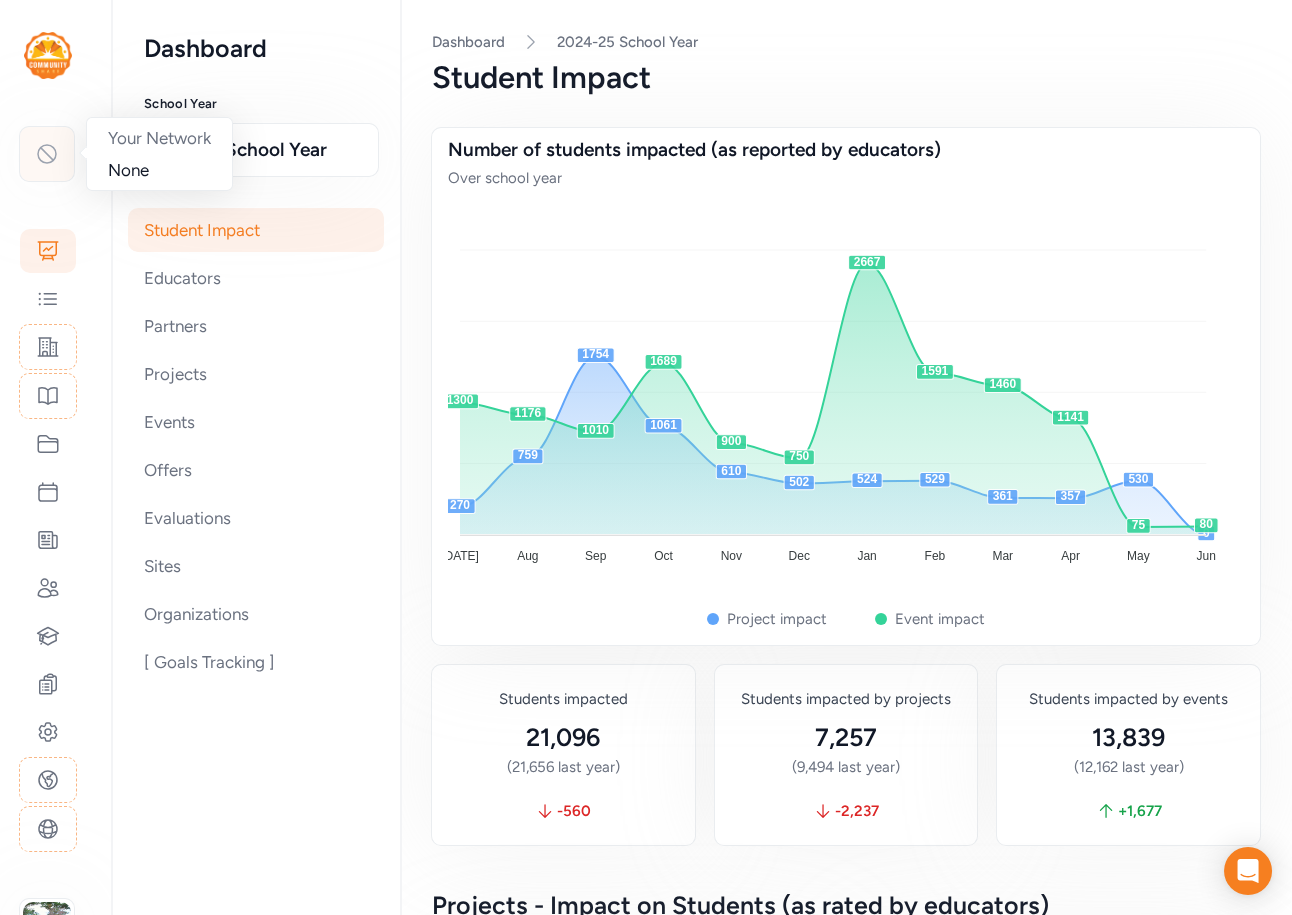 click 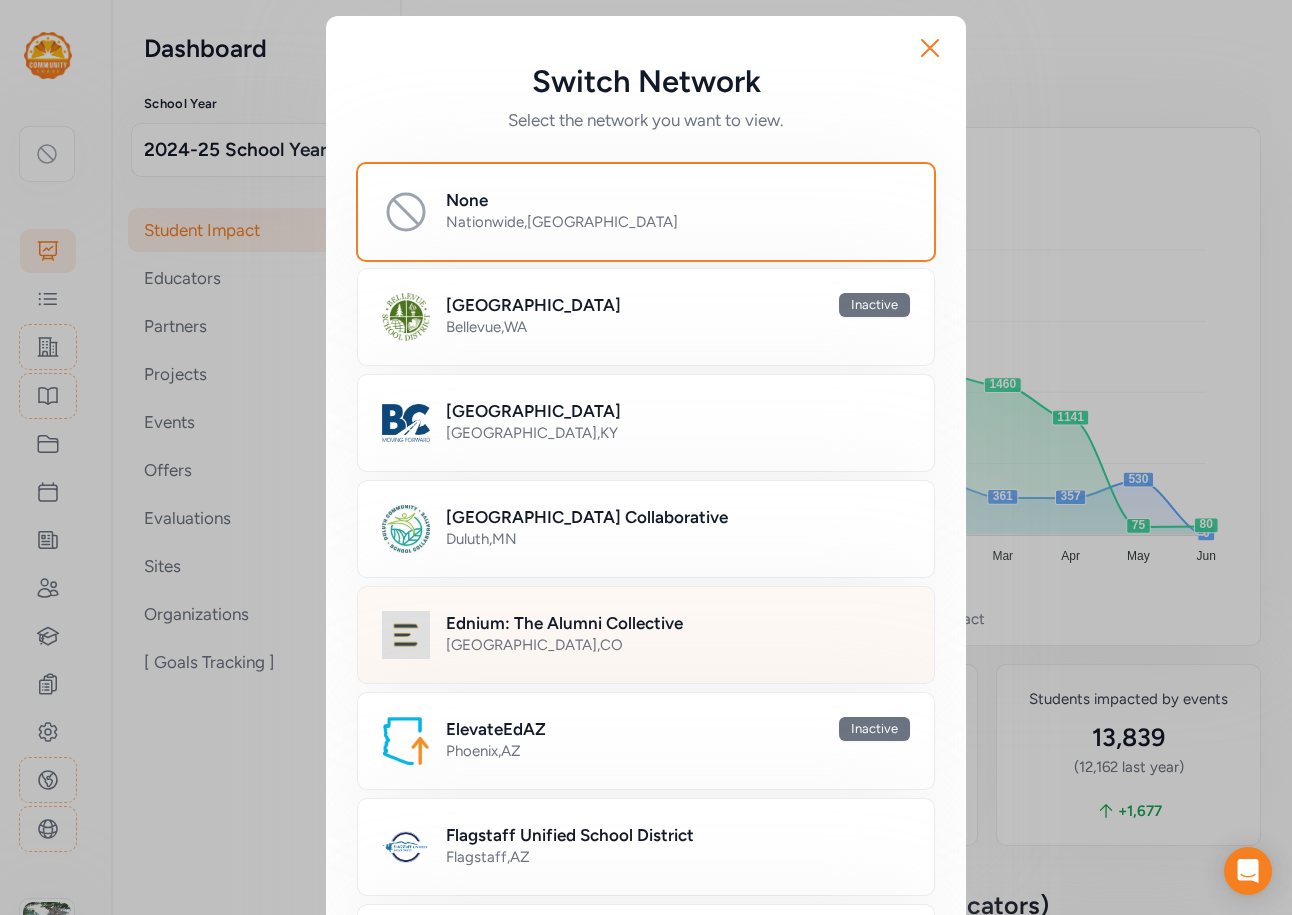 scroll, scrollTop: 465, scrollLeft: 0, axis: vertical 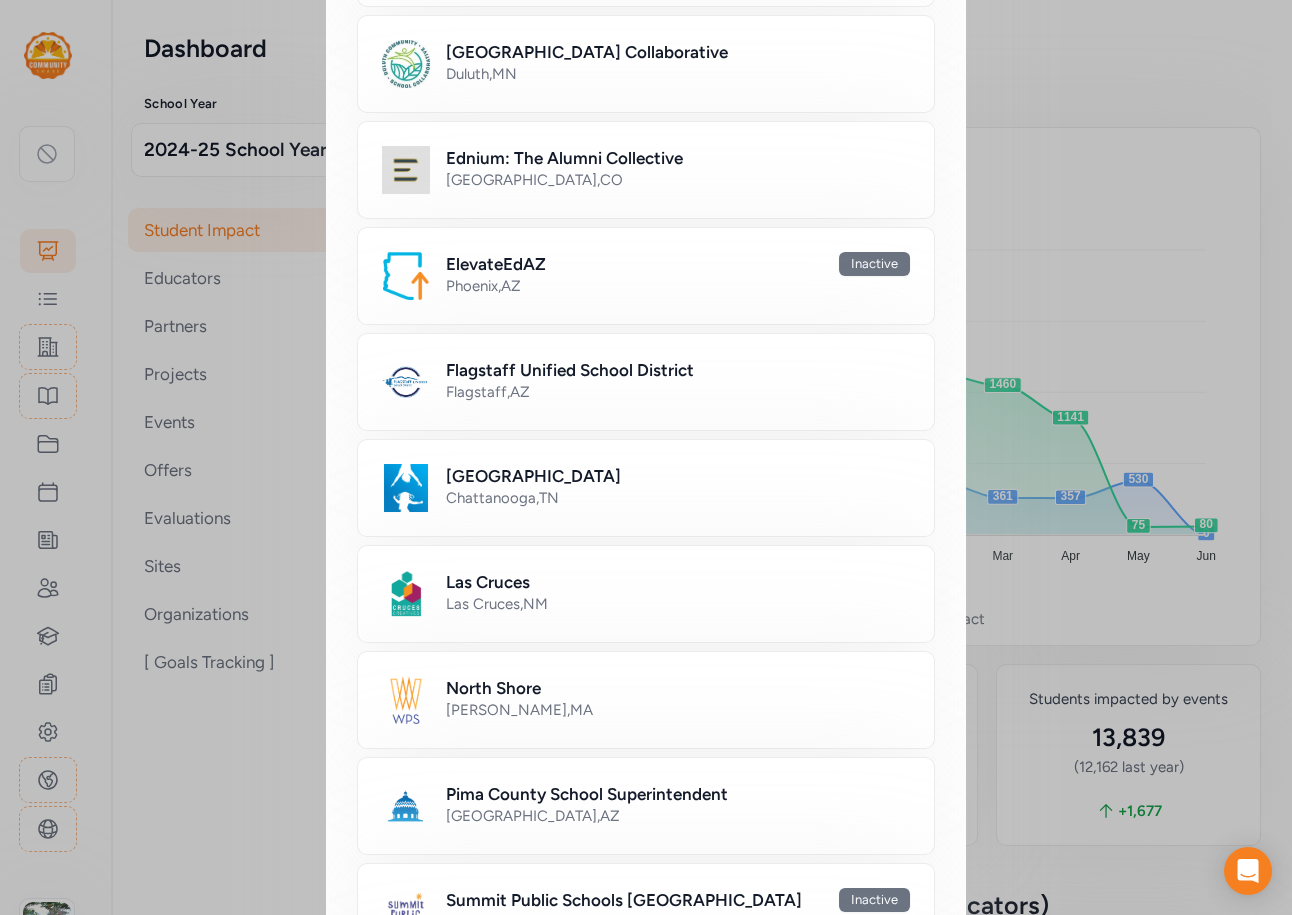 click on "Switch Network Select the network you want to view. Close None Nationwide ,  USA Bellevue School District Inactive Bellevue ,  WA Bullitt County Public Schools Bullitt County ,  KY Duluth Community School Collaborative Duluth ,  MN Ednium: The Alumni Collective Denver ,  CO ElevateEdAZ Inactive Phoenix ,  AZ Flagstaff Unified School District Flagstaff ,  AZ Hamilton County Schools Chattanooga ,  TN Las Cruces Las Cruces ,  NM North Shore Newton ,  MA Pima County School Superintendent Tucson ,  AZ Summit Public Schools CA Inactive Bay Area ,  CA Summit Public Schools WA Inactive Puget Sound ,  WA Sycamore Community Schools Cincinnati ,  OH The Castle Putnam County ,  Indiana WNC STEM Leaders Sylva ,  NC West Clermont Inactive Cincinnati ,  OH Yuma ABEC Inactive Yuma ,  AZ" at bounding box center (646, 590) 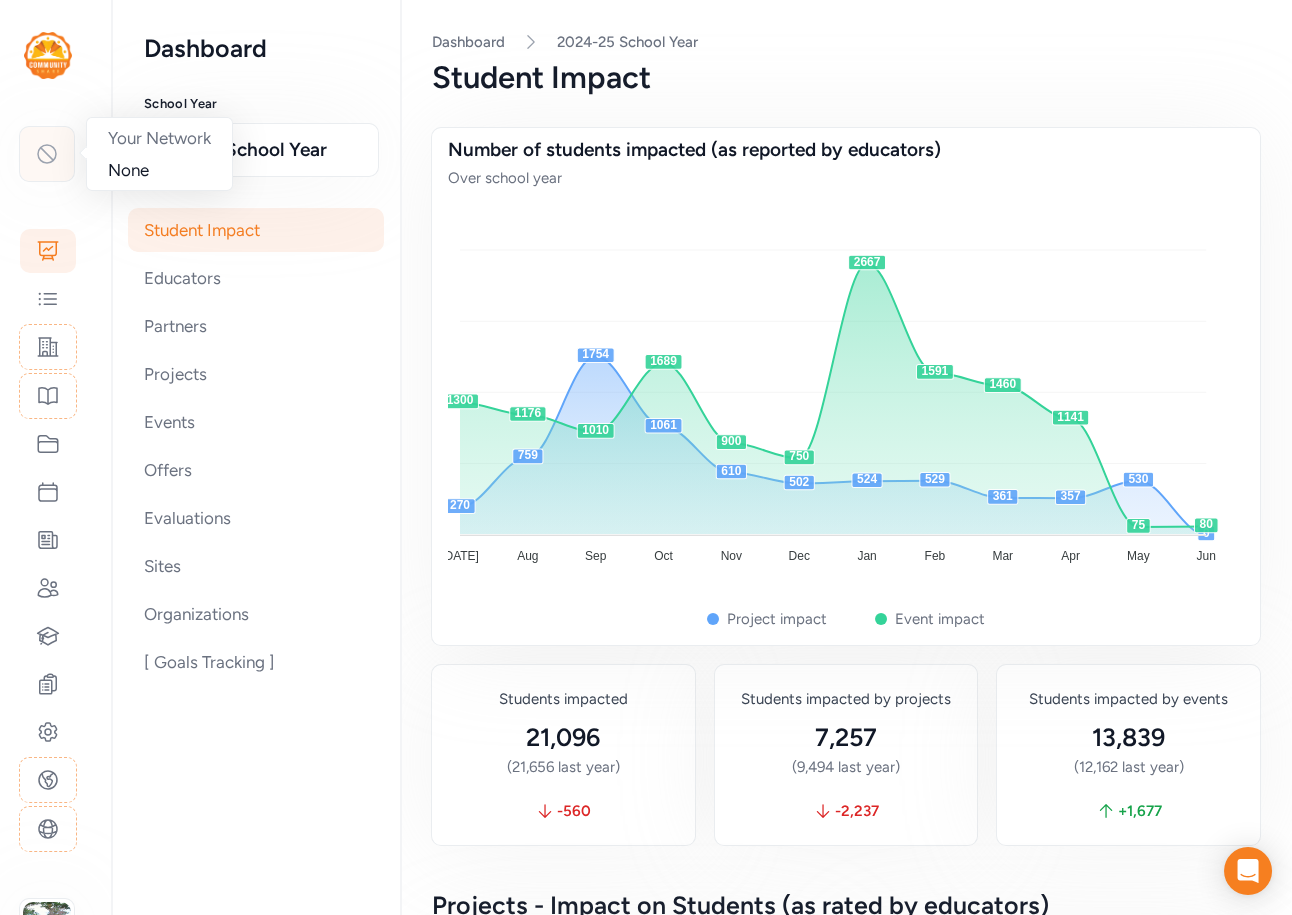 click 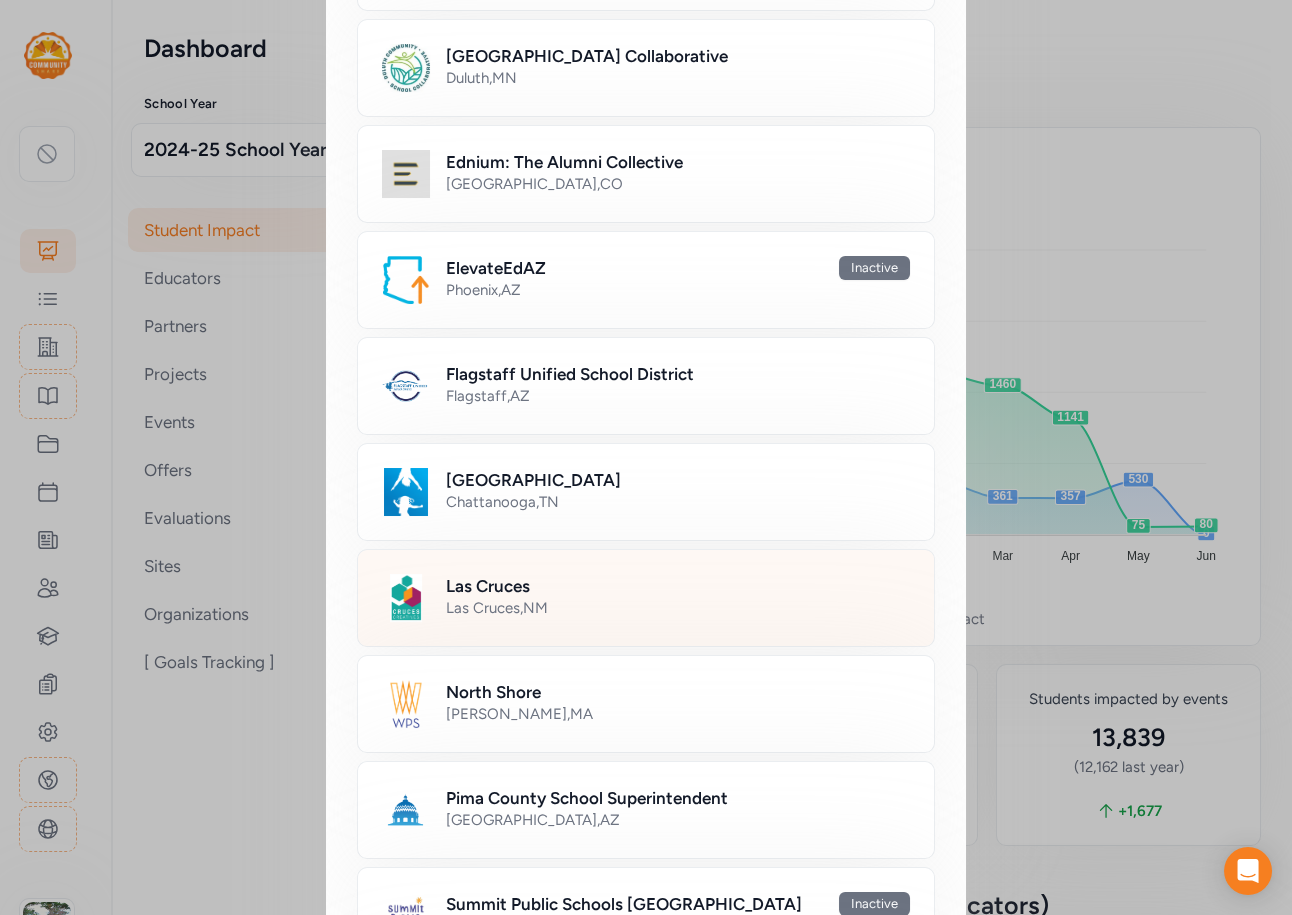 scroll, scrollTop: 734, scrollLeft: 0, axis: vertical 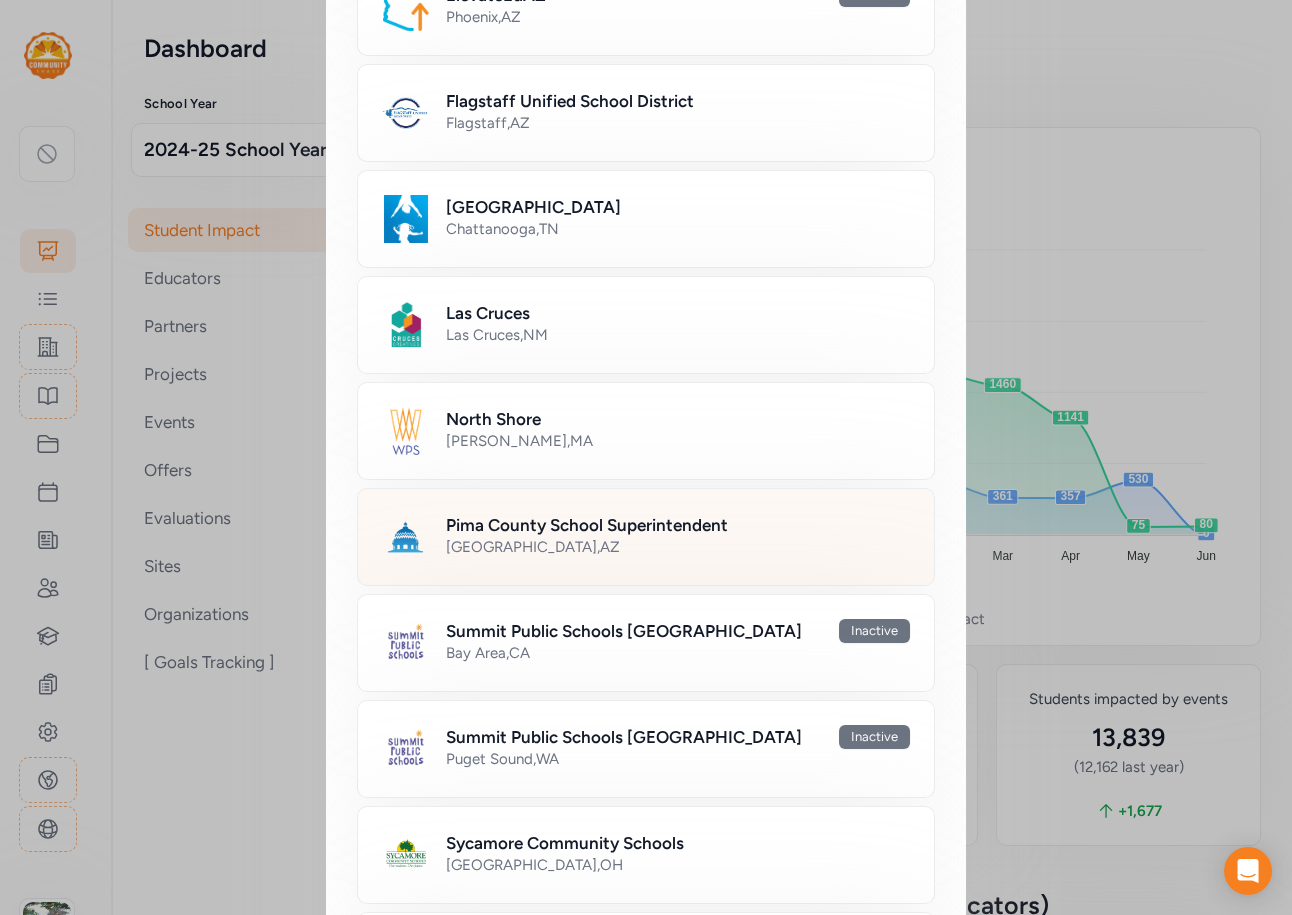 click on "Tucson ,  AZ" at bounding box center [678, 547] 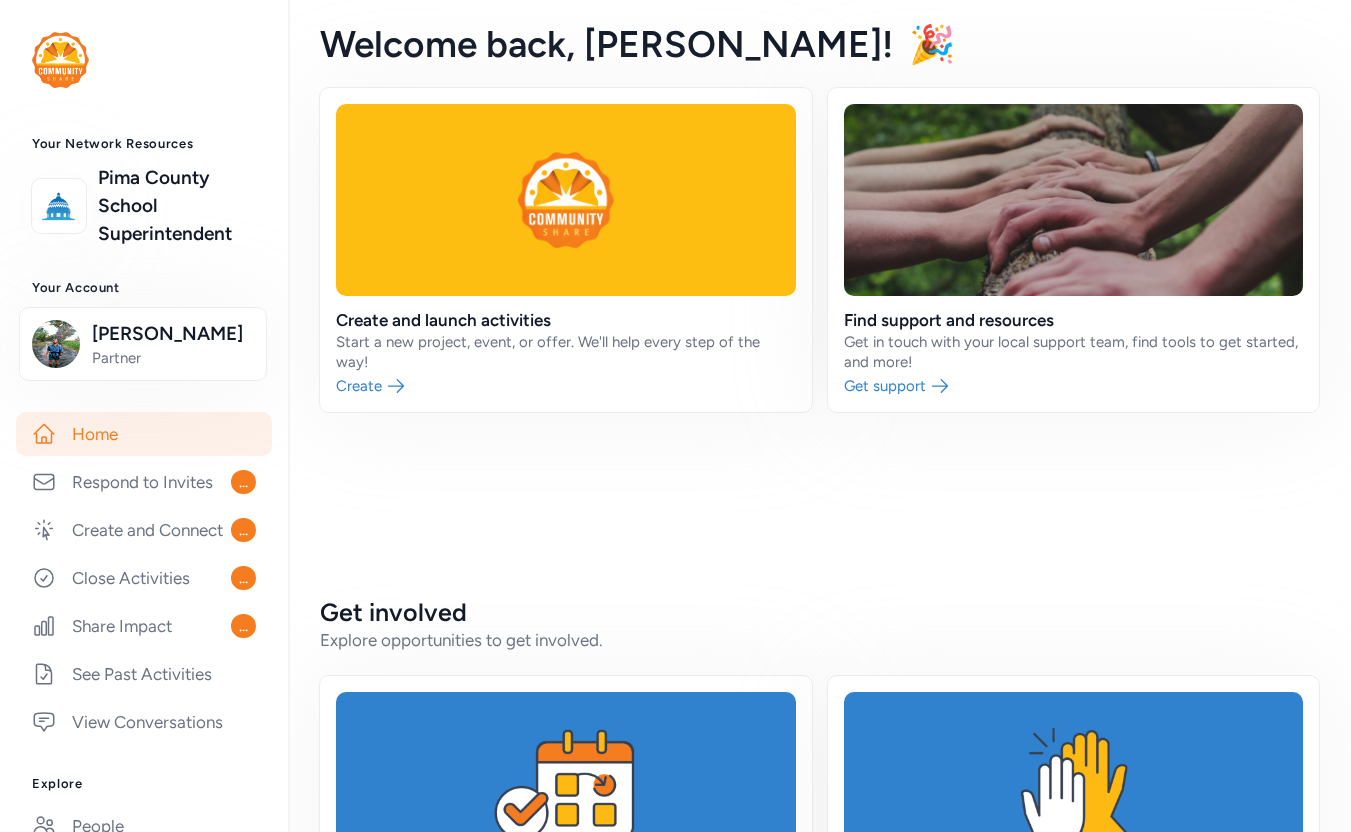scroll, scrollTop: 0, scrollLeft: 0, axis: both 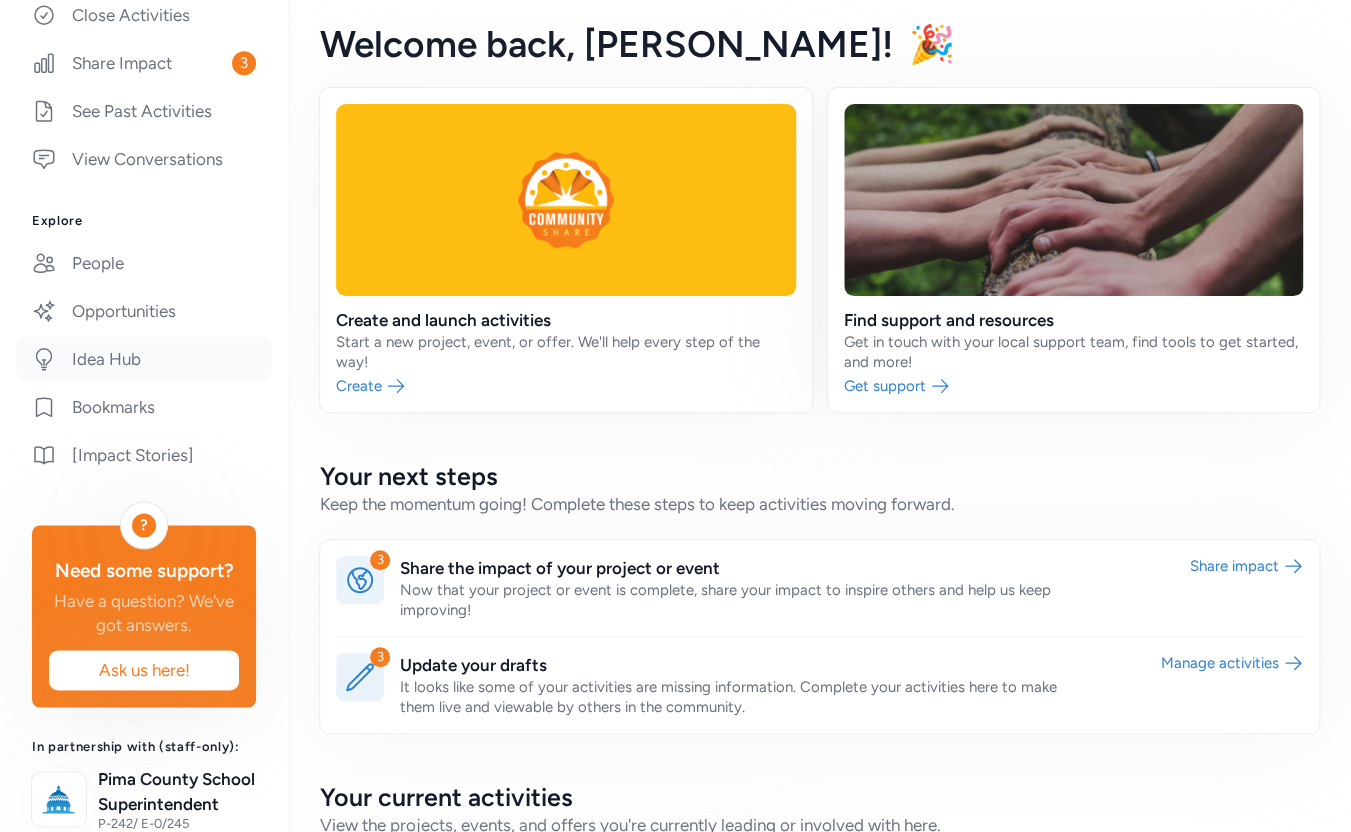 click on "Idea Hub" at bounding box center [144, 359] 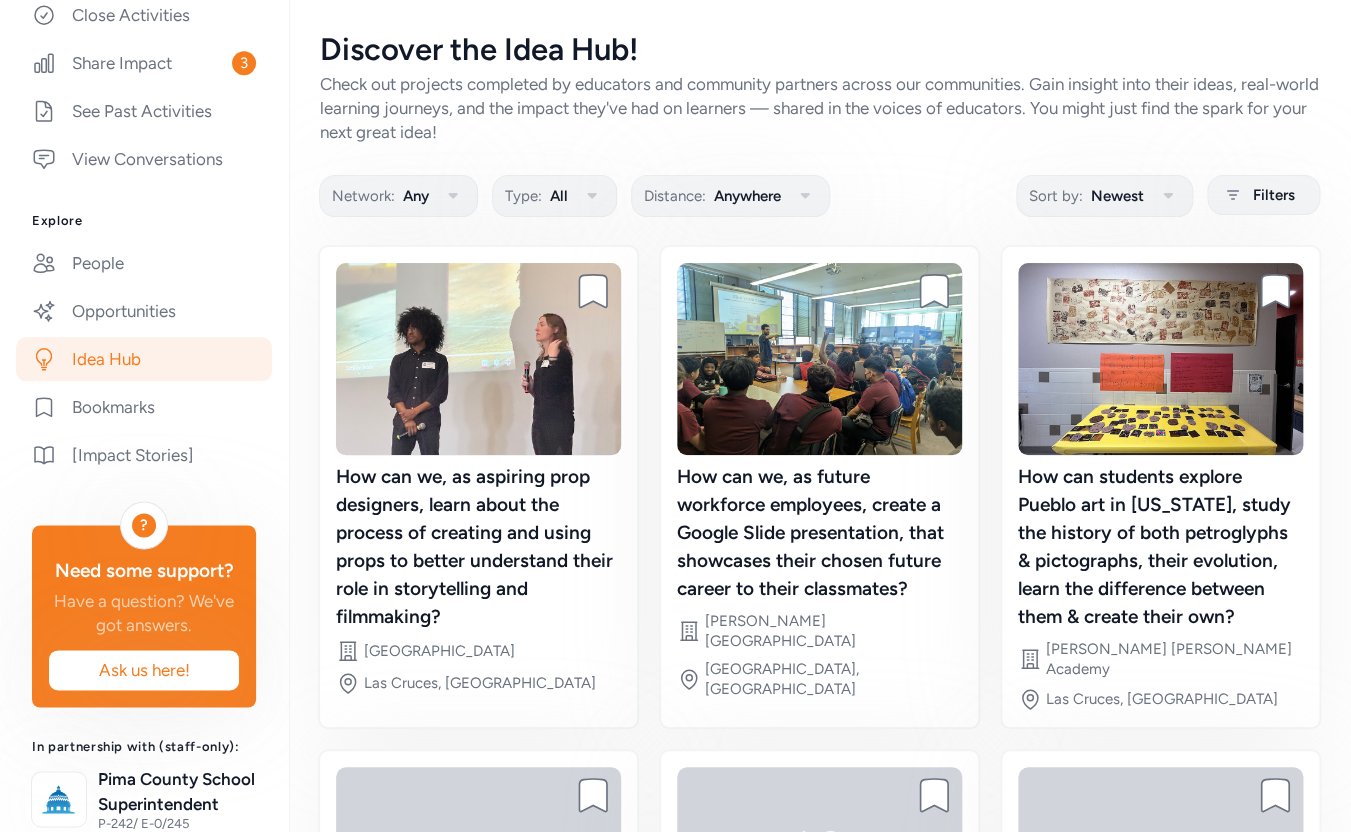 scroll, scrollTop: 242, scrollLeft: 0, axis: vertical 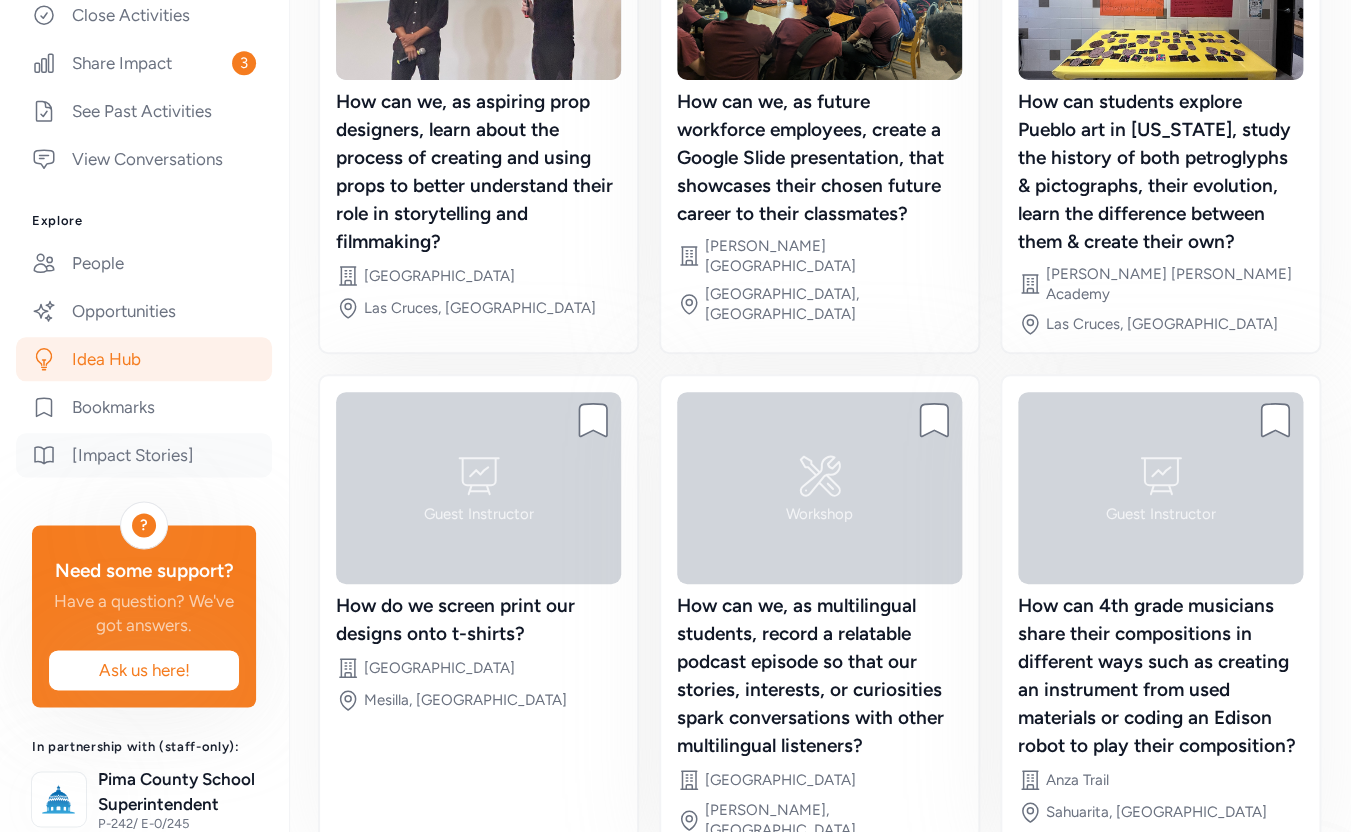 click on "[Impact Stories]" at bounding box center [144, 455] 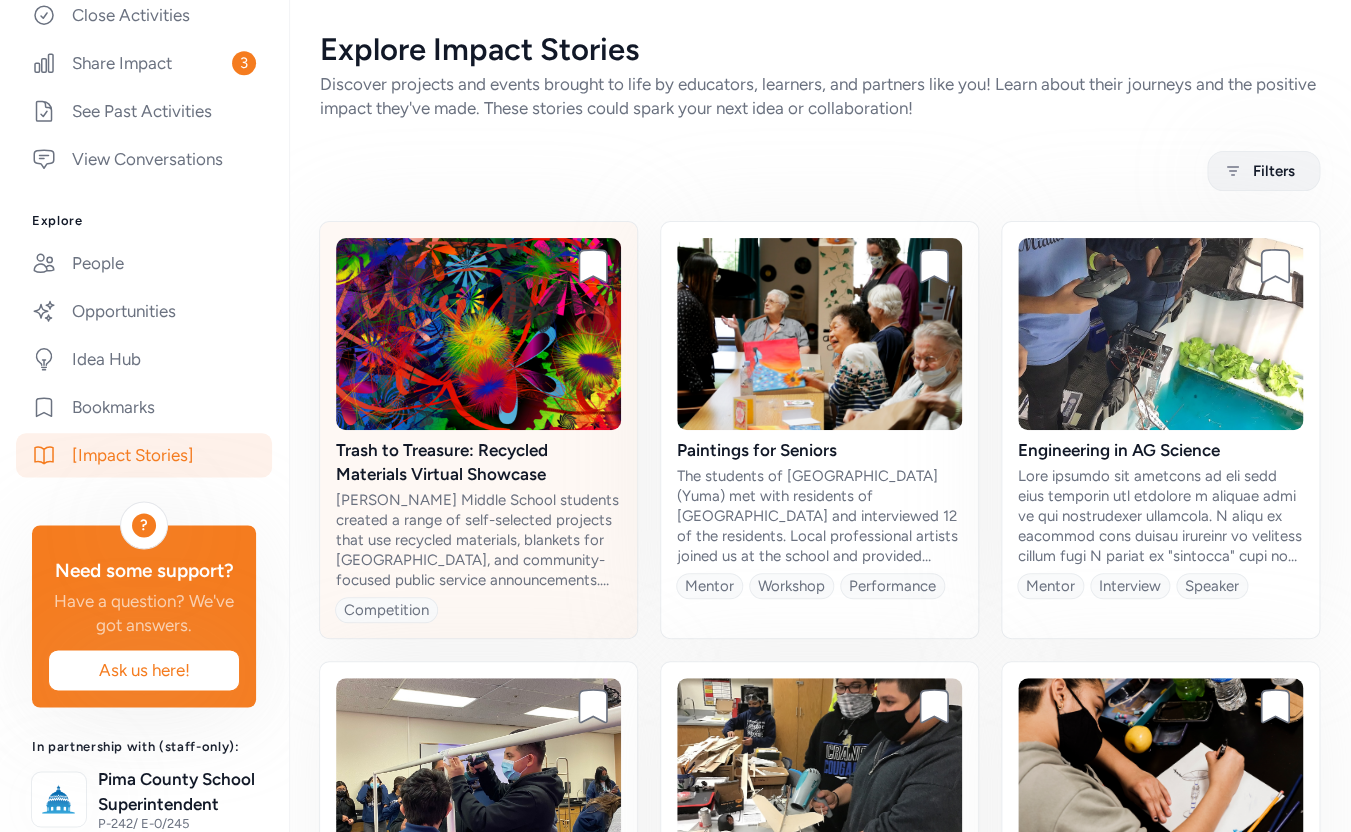 scroll, scrollTop: 88, scrollLeft: 0, axis: vertical 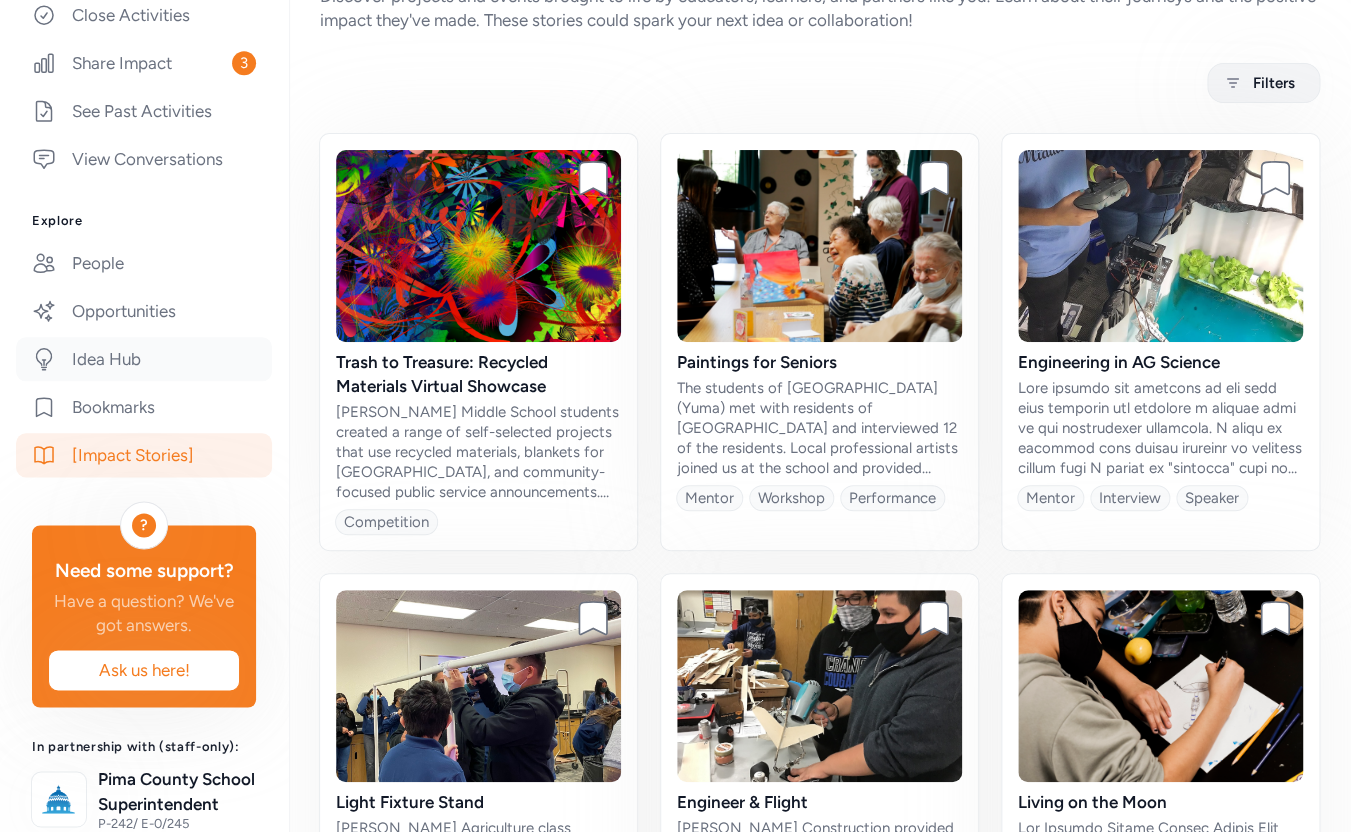 click on "Idea Hub" at bounding box center [144, 359] 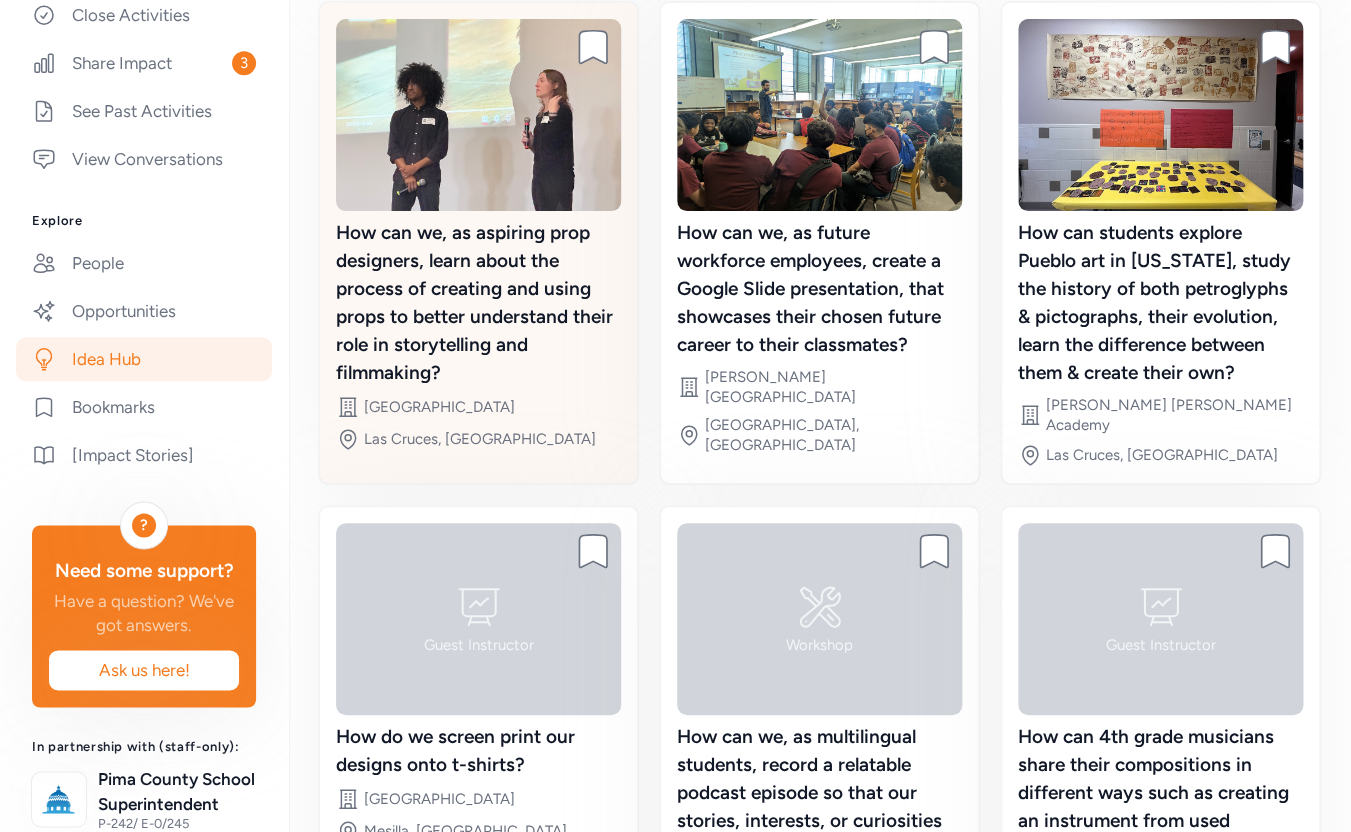 scroll, scrollTop: 472, scrollLeft: 0, axis: vertical 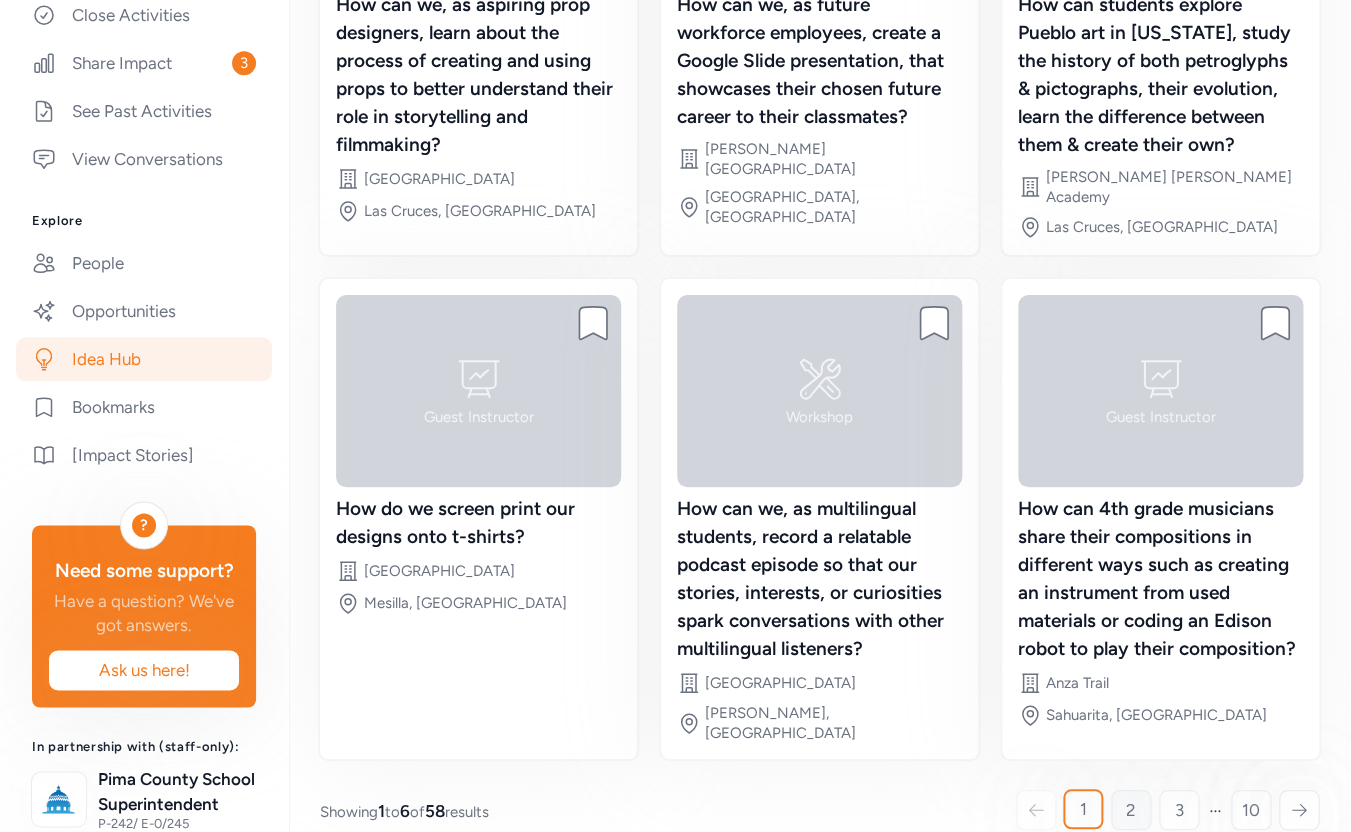 click on "2" at bounding box center (1131, 810) 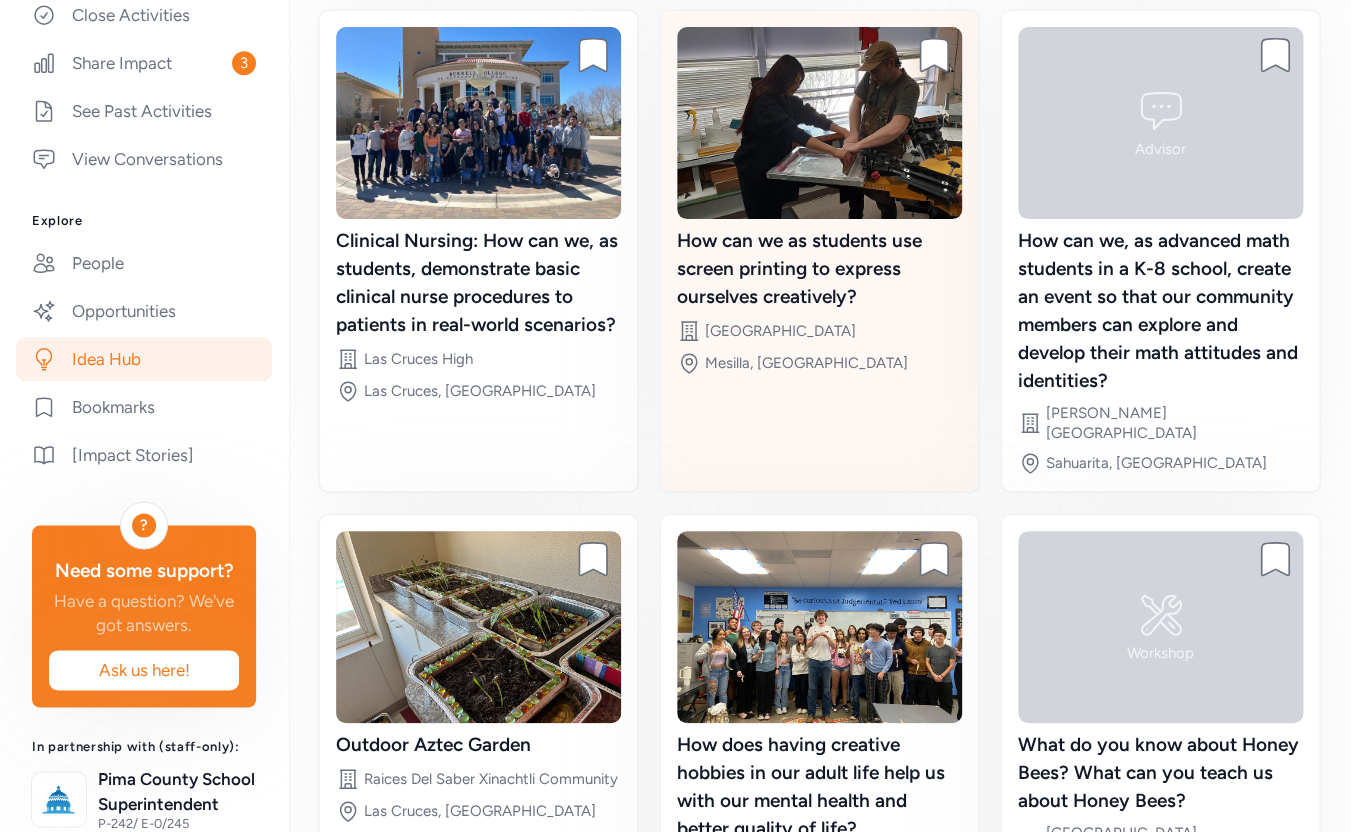 scroll, scrollTop: 223, scrollLeft: 0, axis: vertical 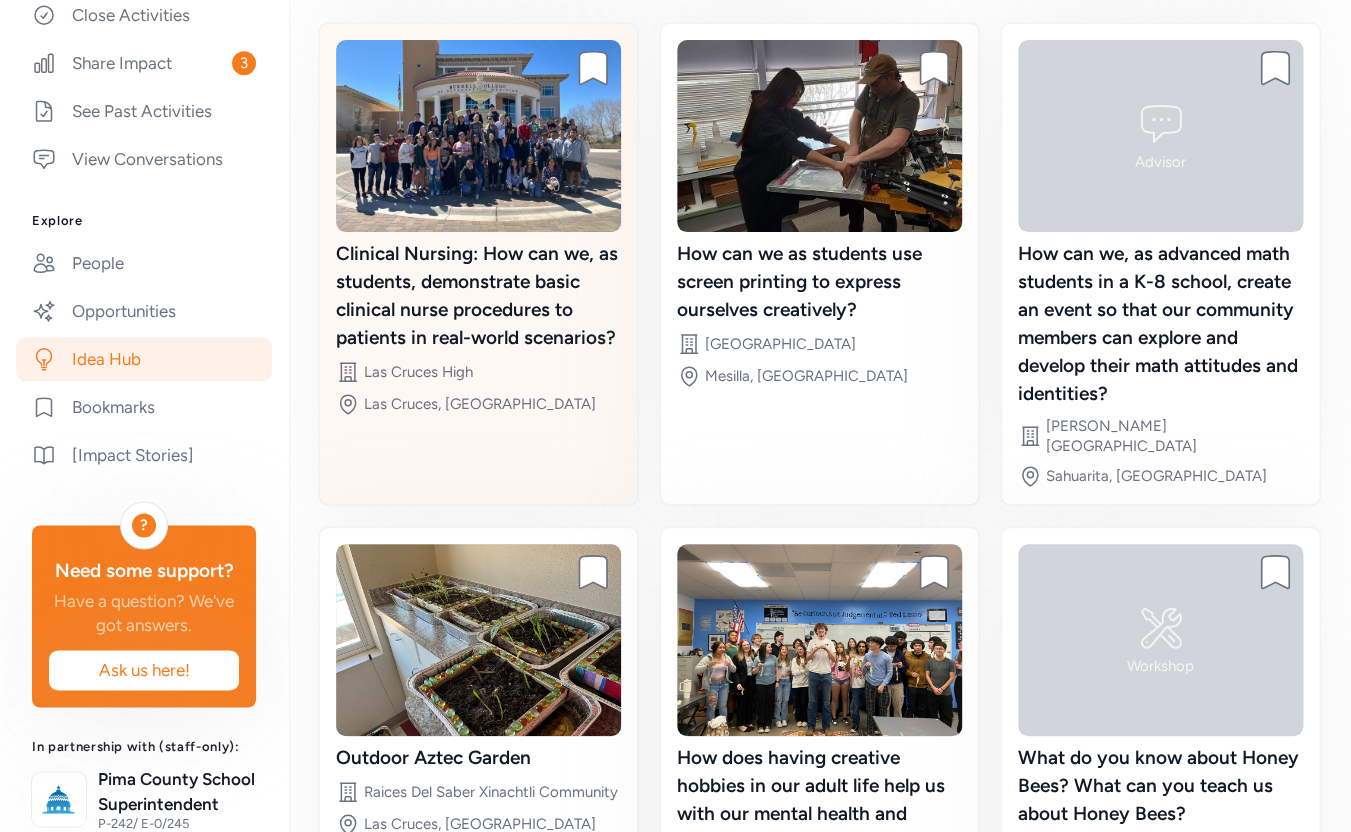 click on "Clinical Nursing:
How can we, as students, demonstrate basic clinical nurse procedures to patients in real-world scenarios?" at bounding box center [478, 296] 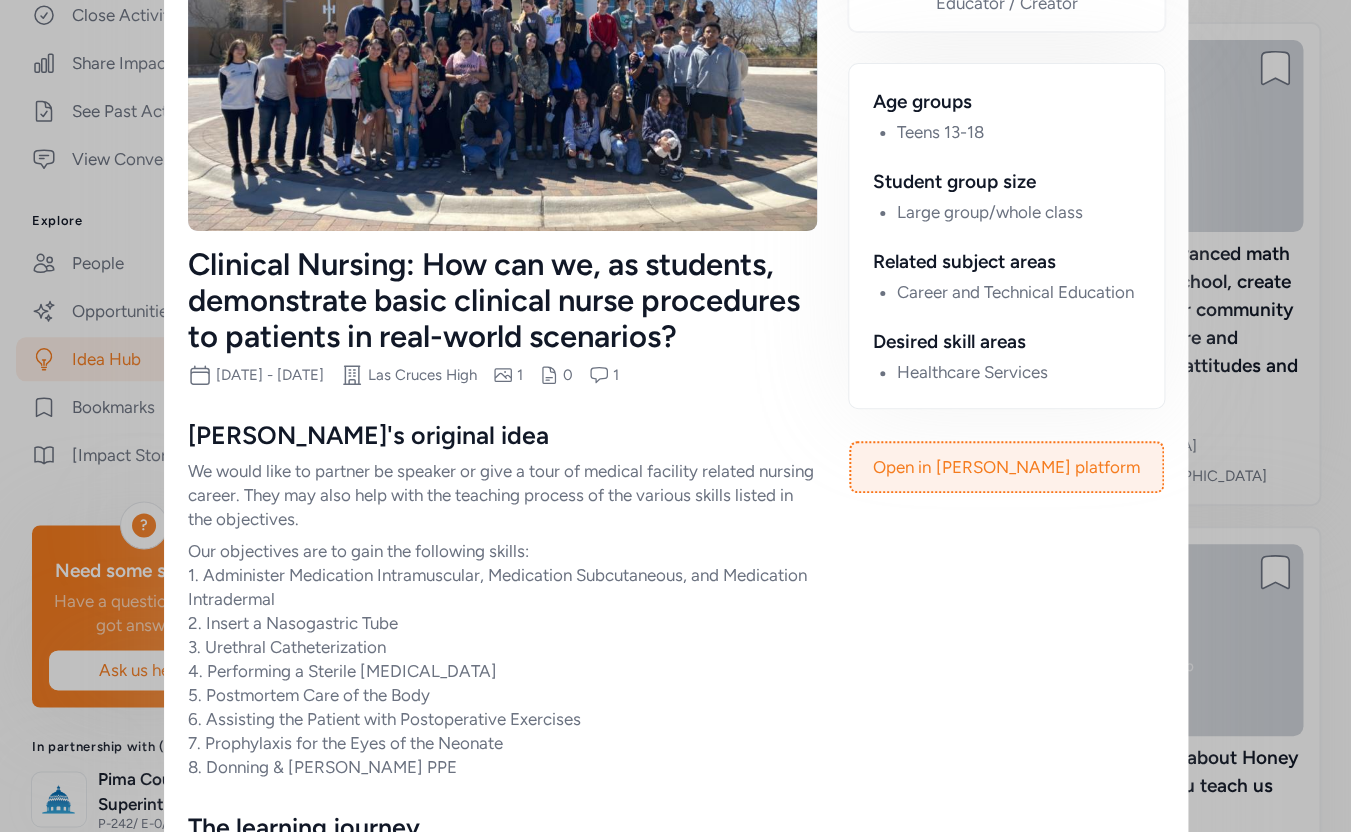scroll, scrollTop: 0, scrollLeft: 0, axis: both 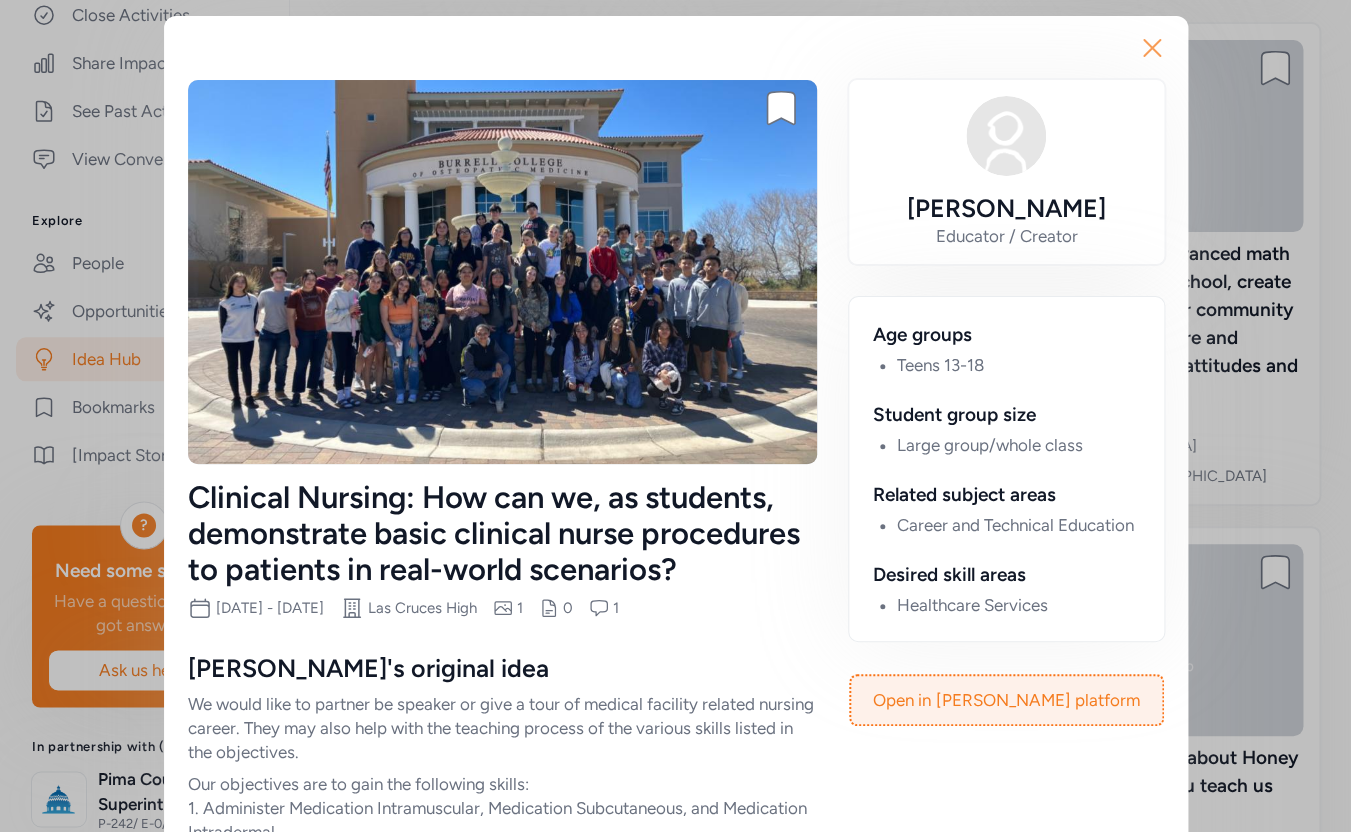 click 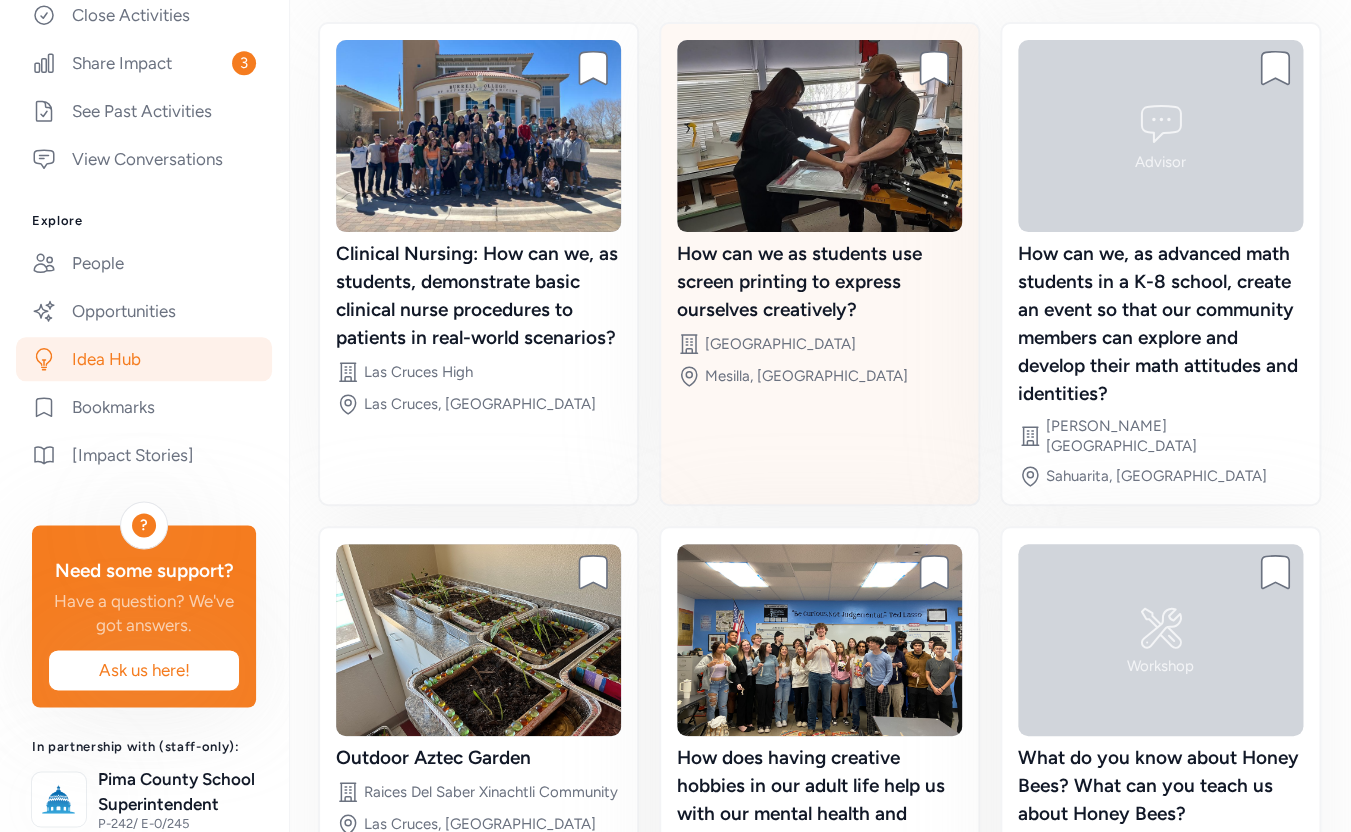 scroll, scrollTop: 0, scrollLeft: 0, axis: both 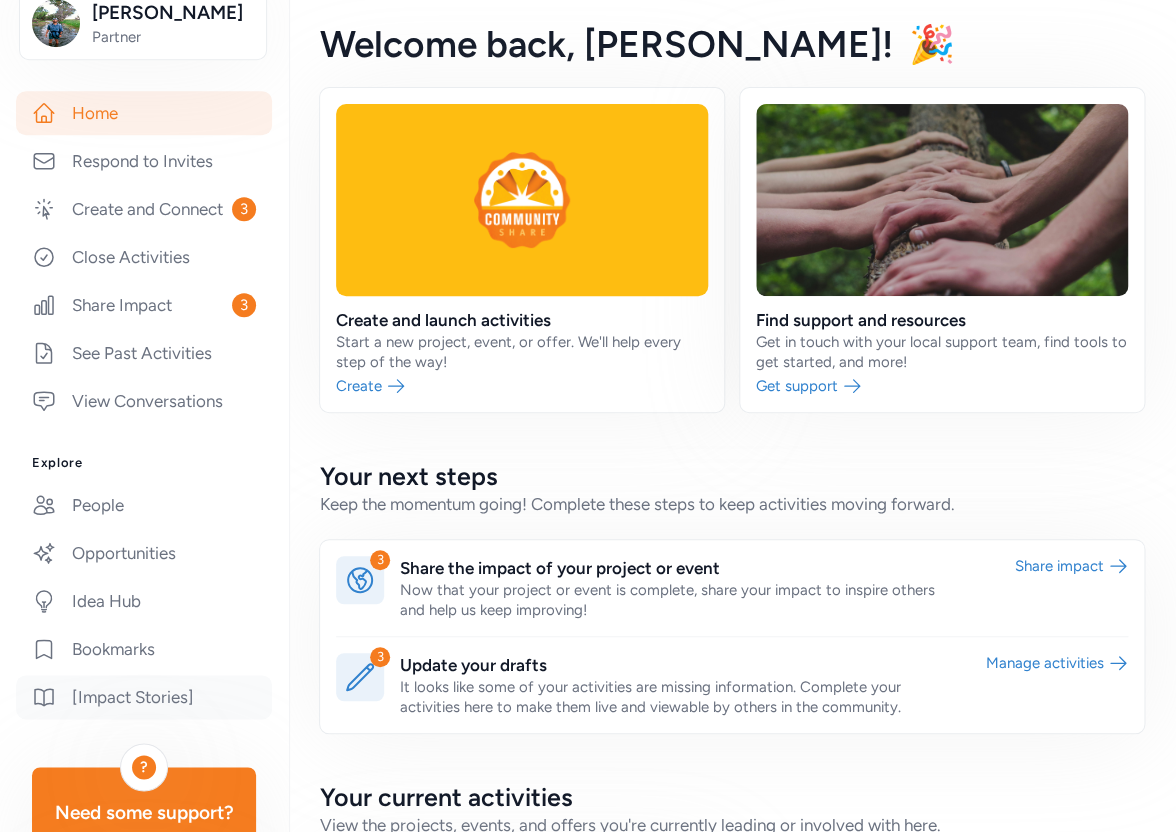 click on "[Impact Stories]" at bounding box center [144, 697] 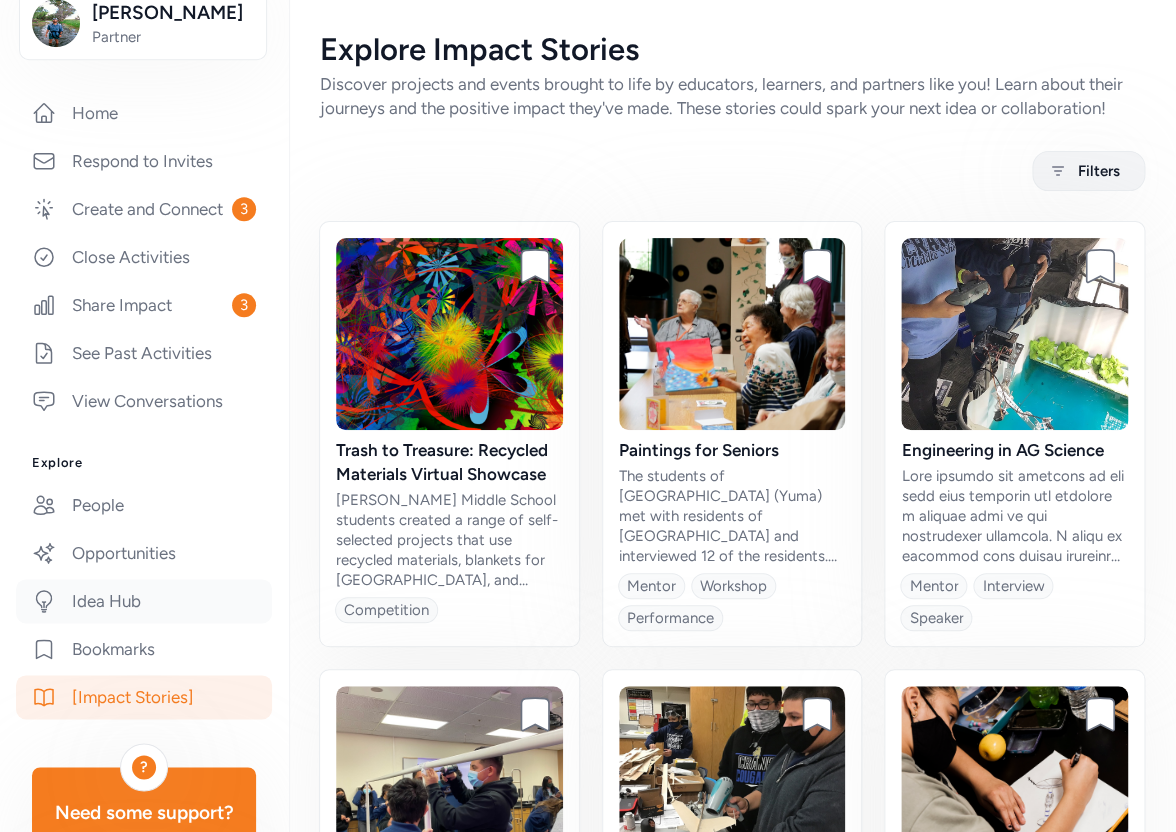 click on "Idea Hub" at bounding box center (144, 601) 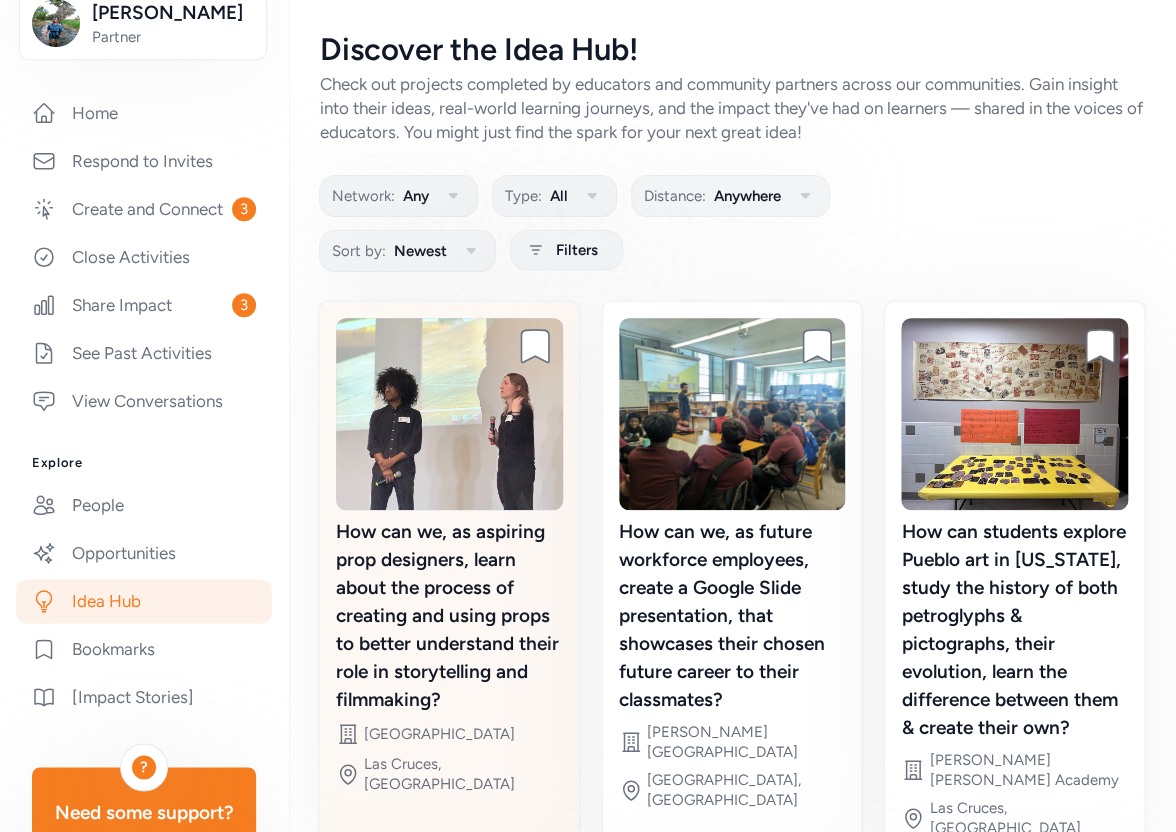 click at bounding box center (449, 414) 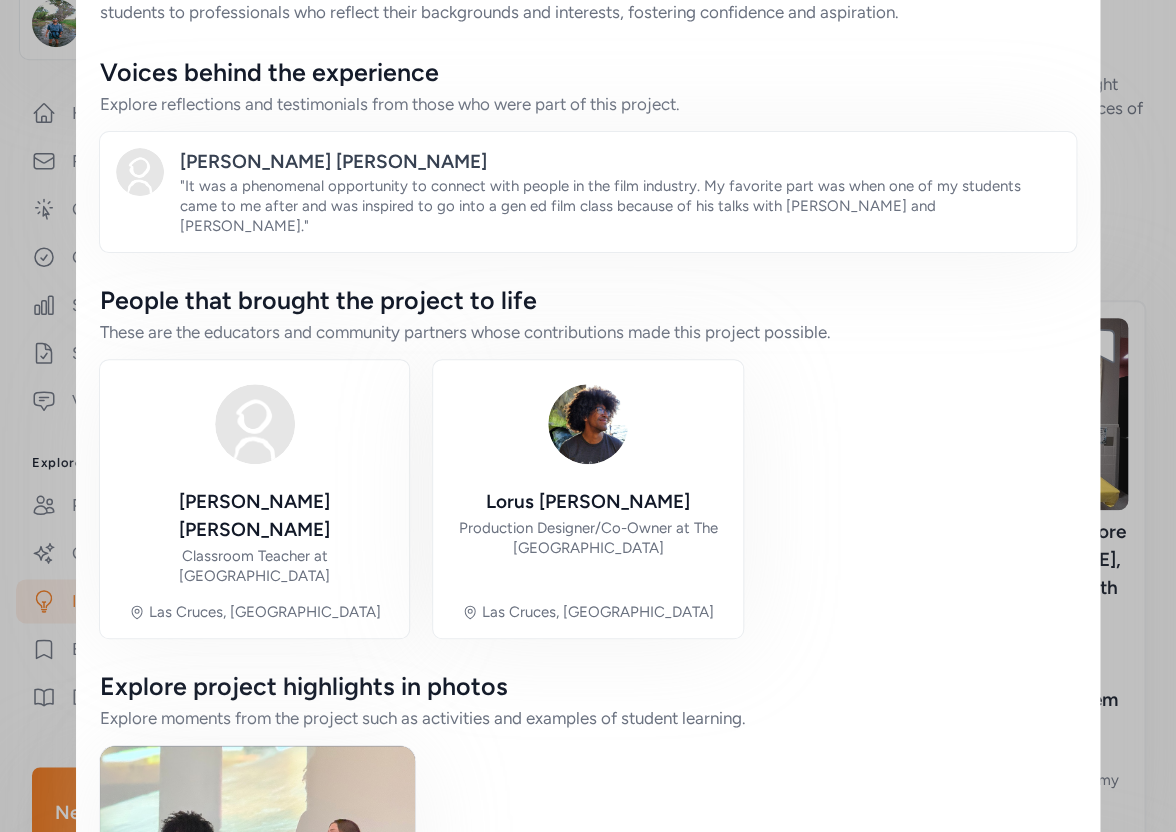scroll, scrollTop: 2288, scrollLeft: 0, axis: vertical 